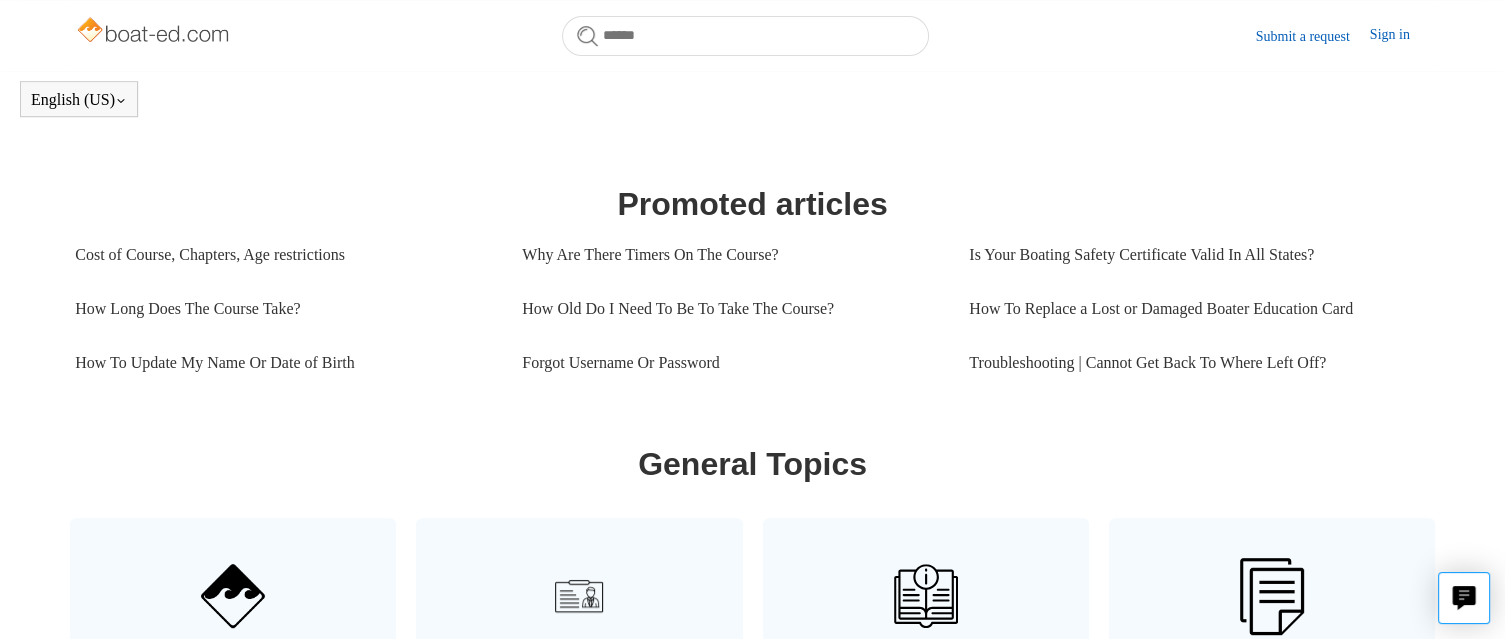 scroll, scrollTop: 744, scrollLeft: 0, axis: vertical 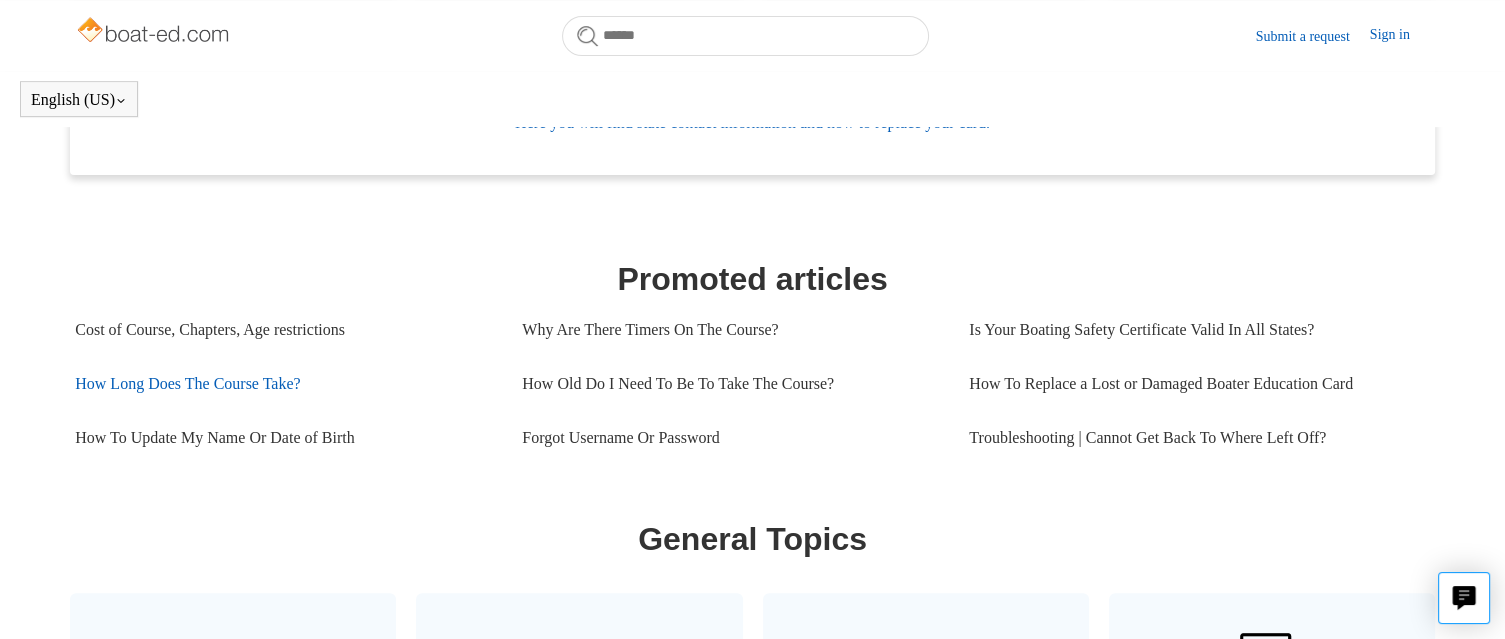 click on "How Long Does The Course Take?" at bounding box center [283, 384] 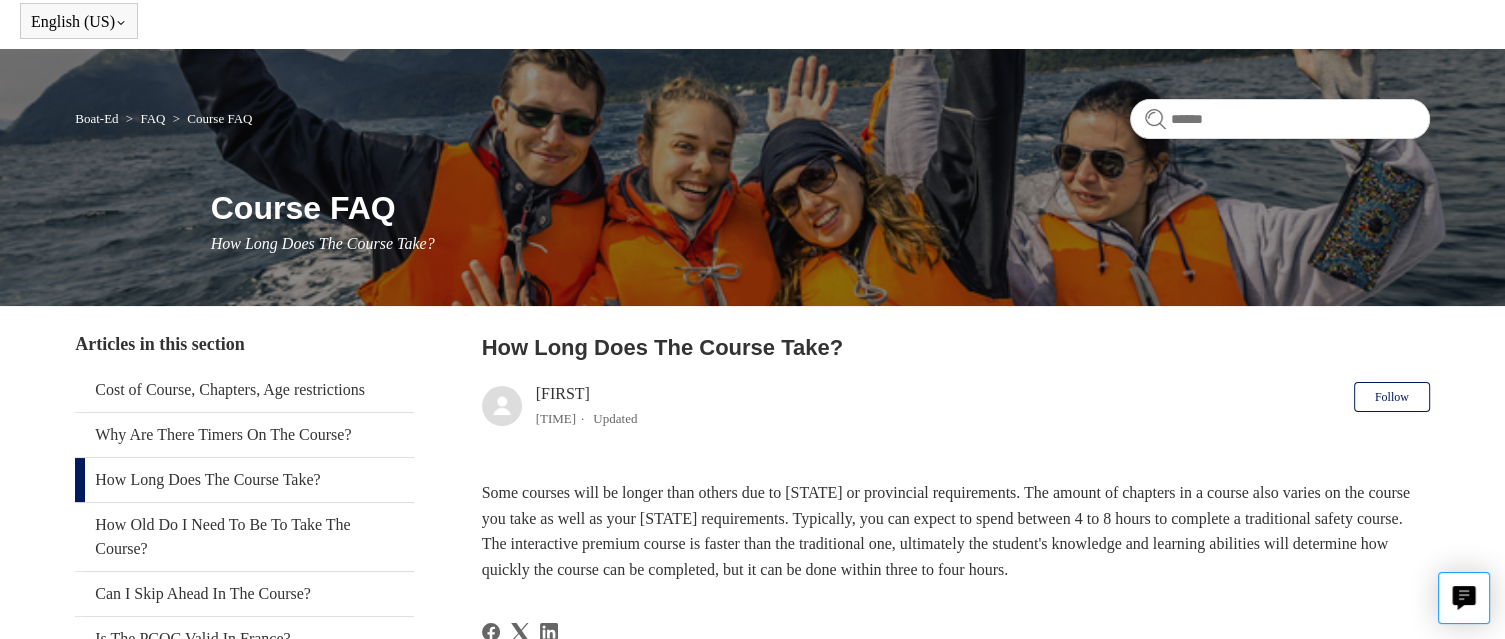 scroll, scrollTop: 200, scrollLeft: 0, axis: vertical 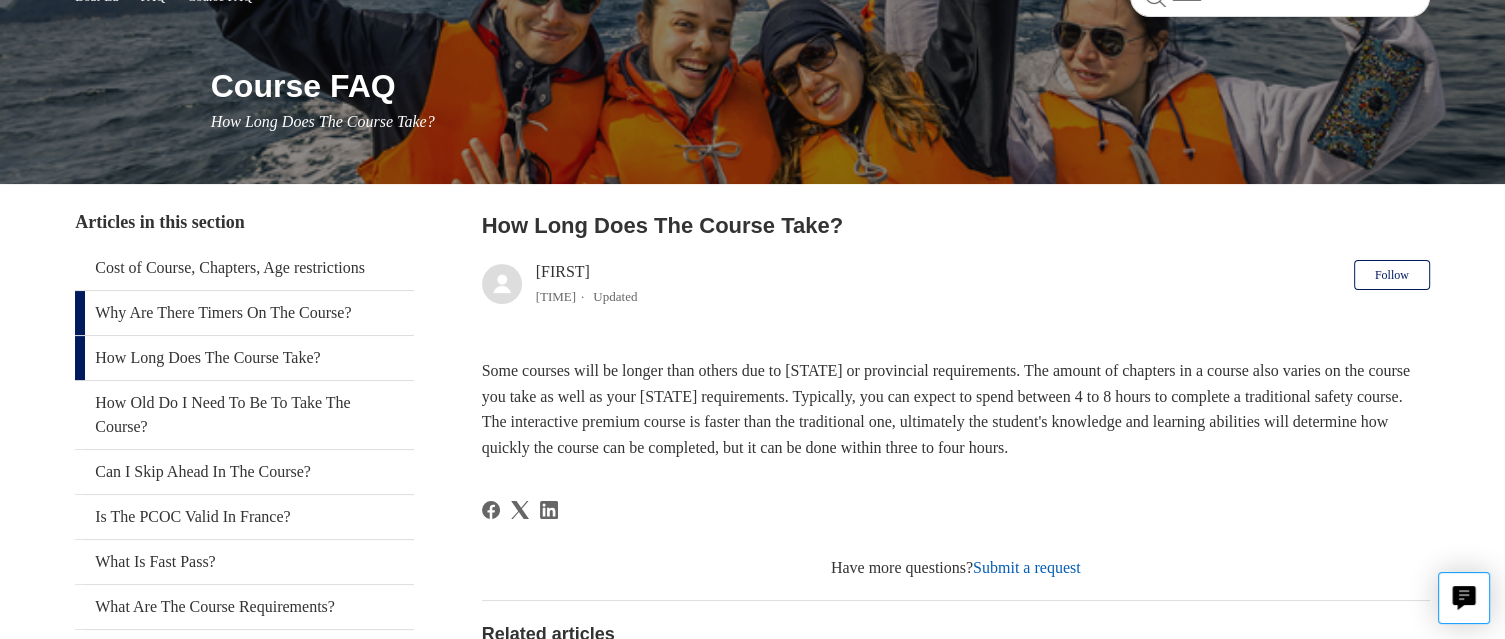click on "Why Are There Timers On The Course?" at bounding box center [244, 313] 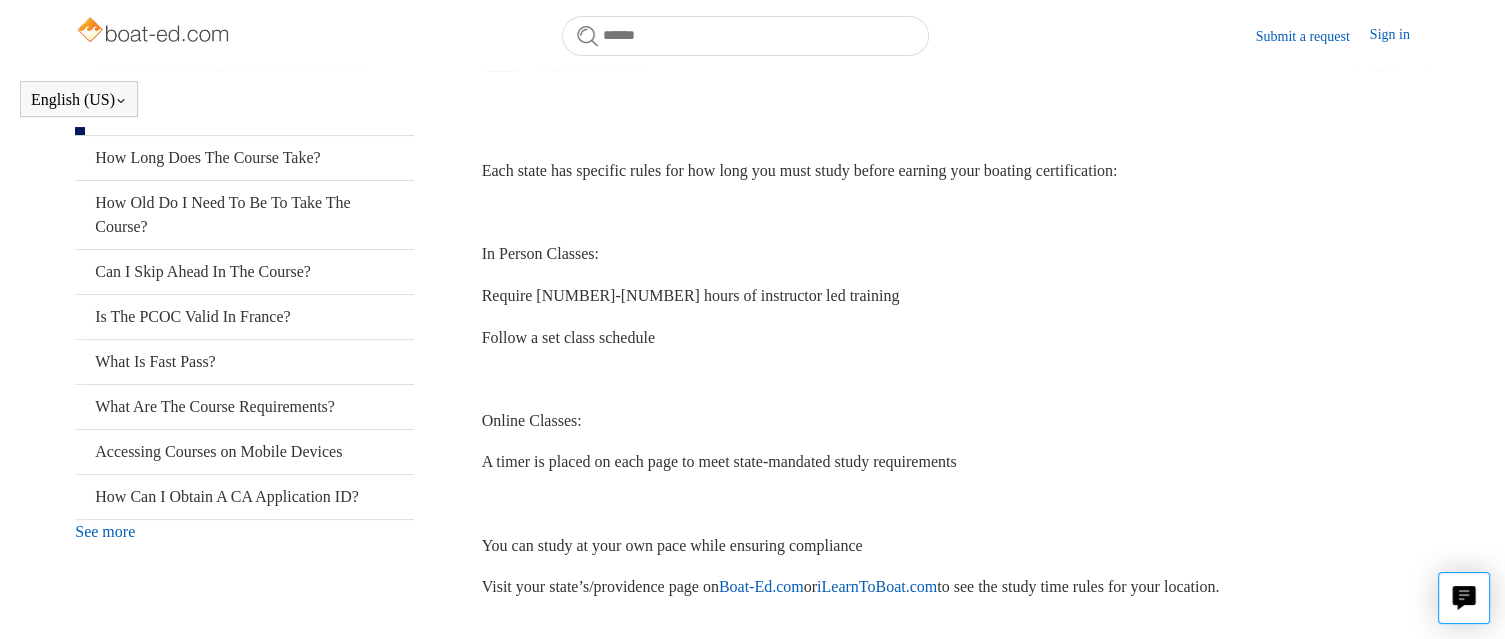 scroll, scrollTop: 444, scrollLeft: 0, axis: vertical 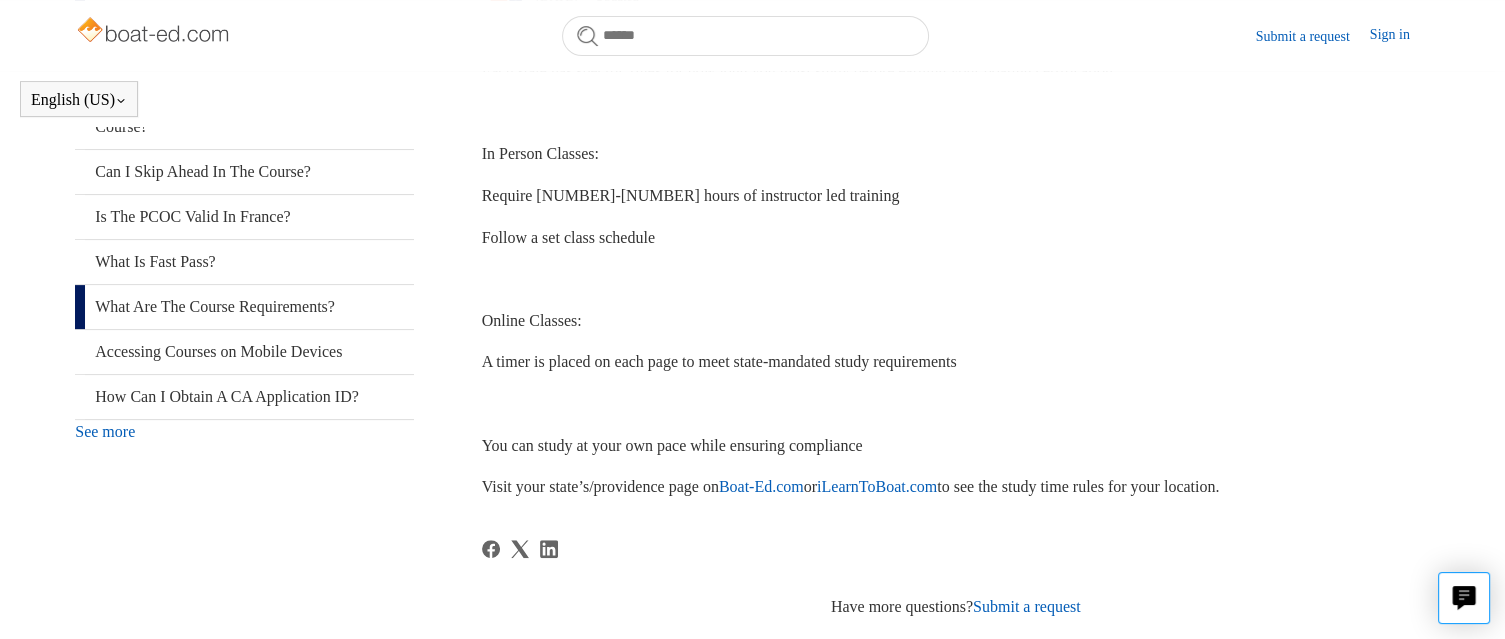 click on "What Are The Course Requirements?" at bounding box center [244, 307] 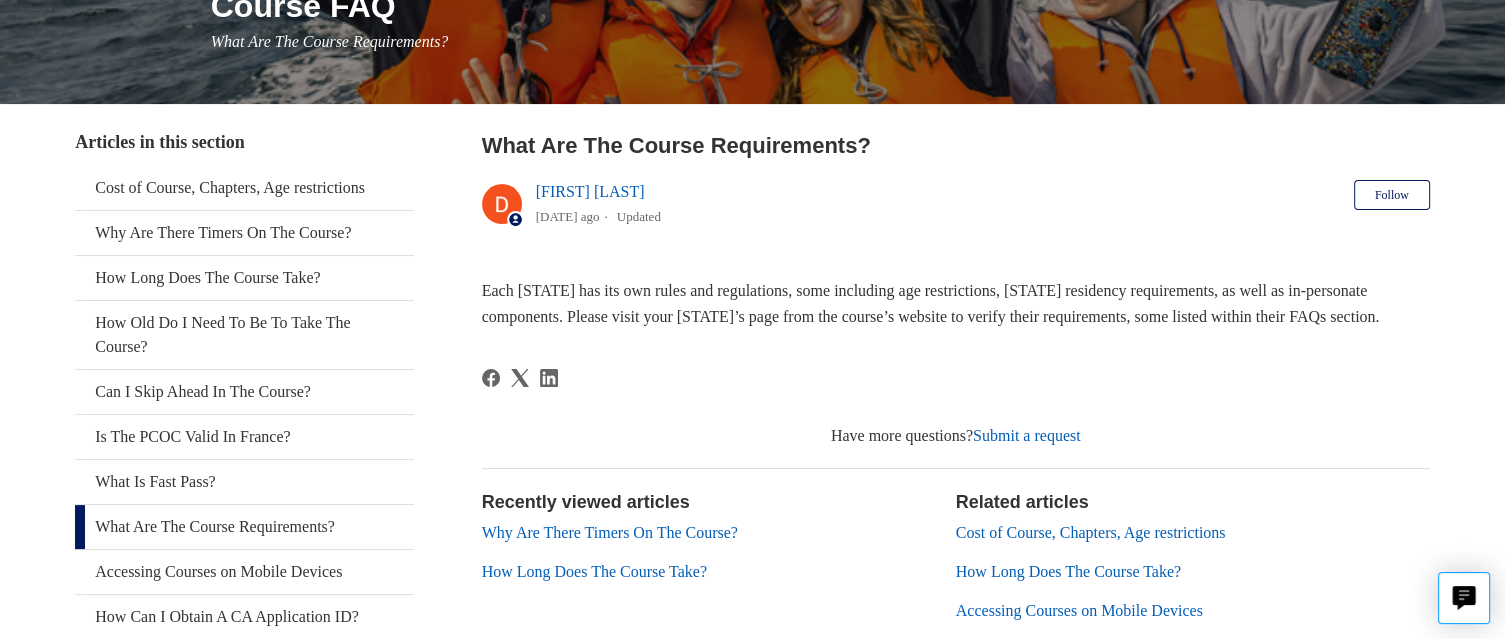 scroll, scrollTop: 200, scrollLeft: 0, axis: vertical 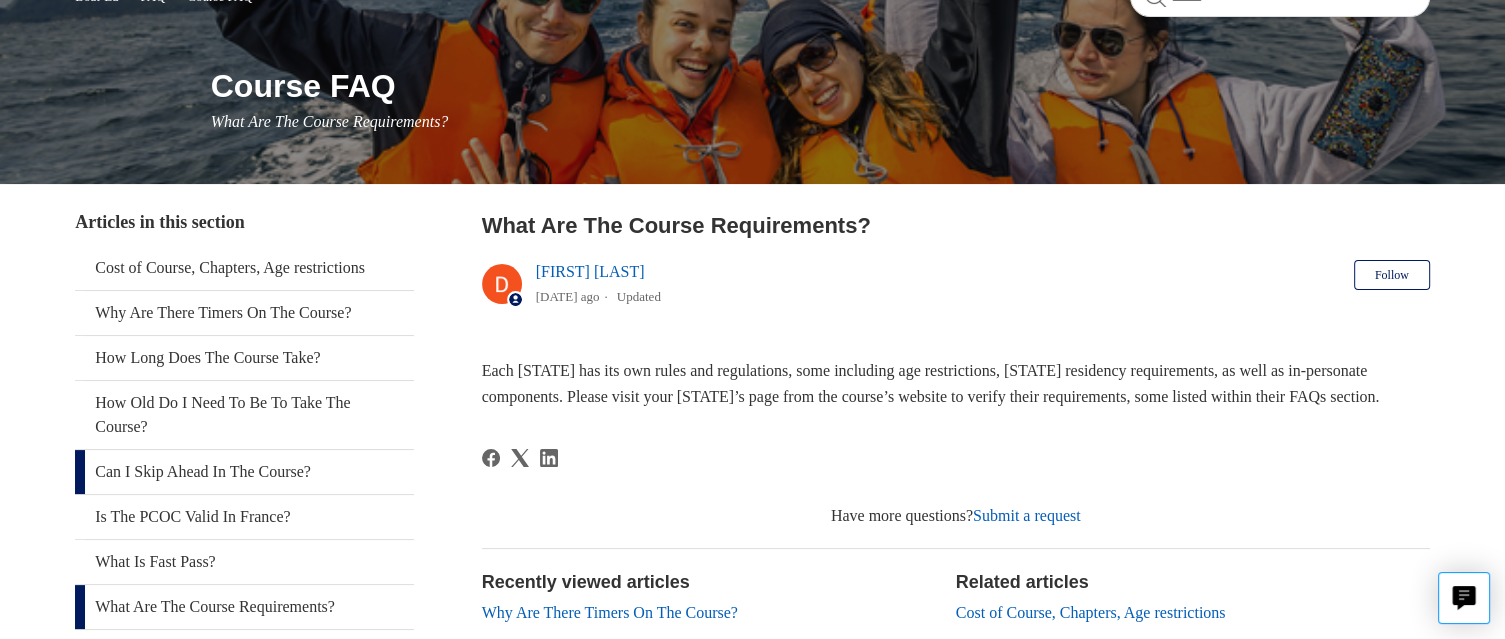 click on "Can I Skip Ahead In The Course?" at bounding box center [244, 472] 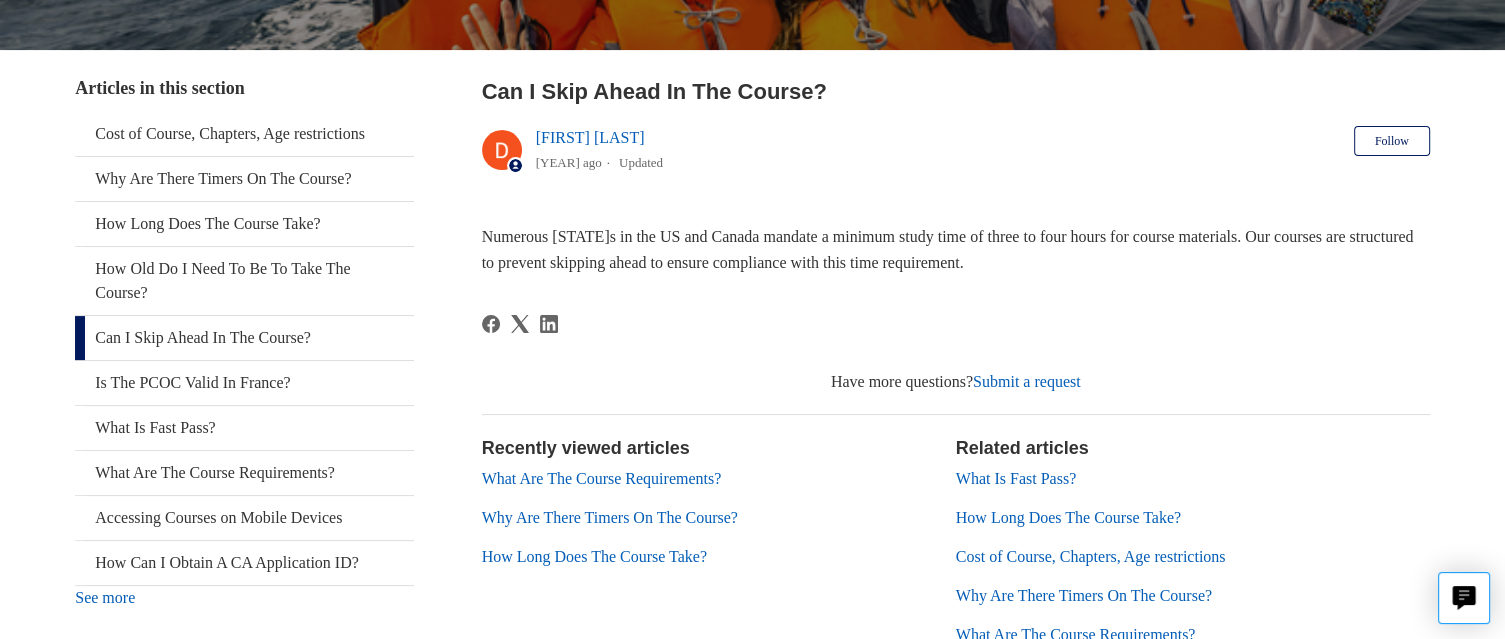 scroll, scrollTop: 300, scrollLeft: 0, axis: vertical 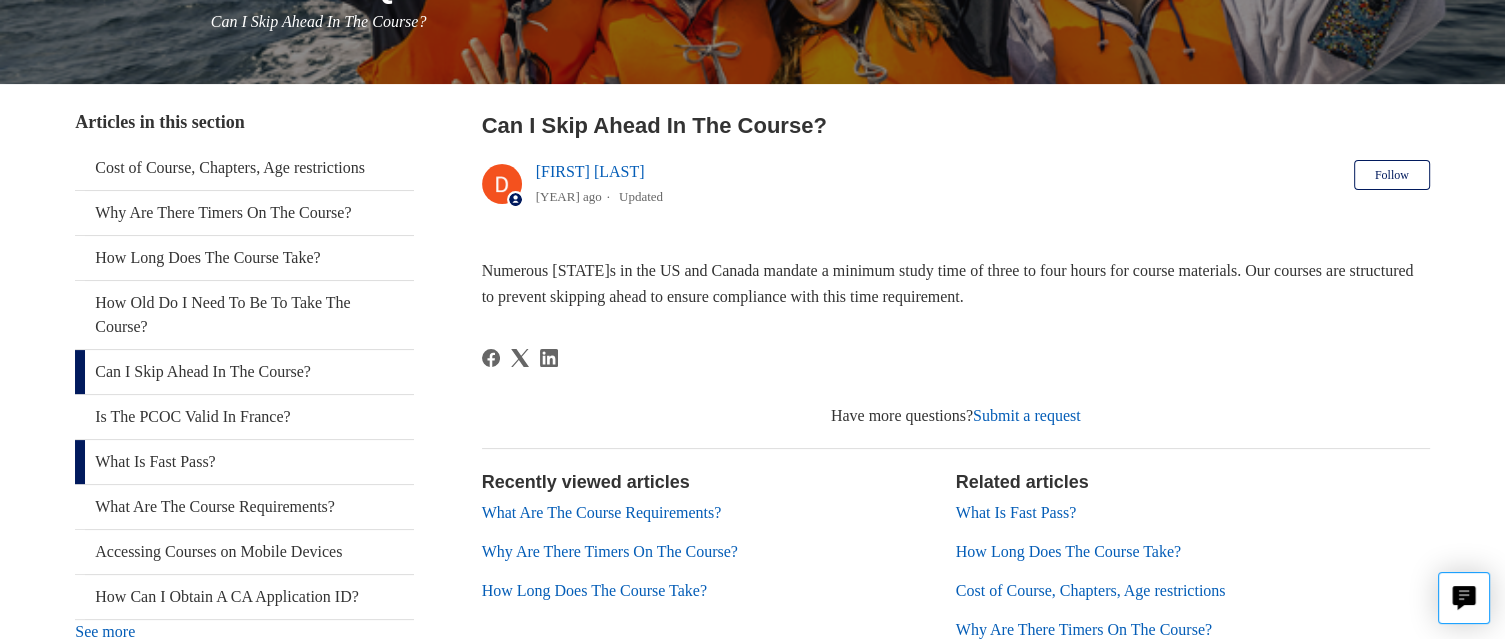 click on "What Is Fast Pass?" at bounding box center [244, 462] 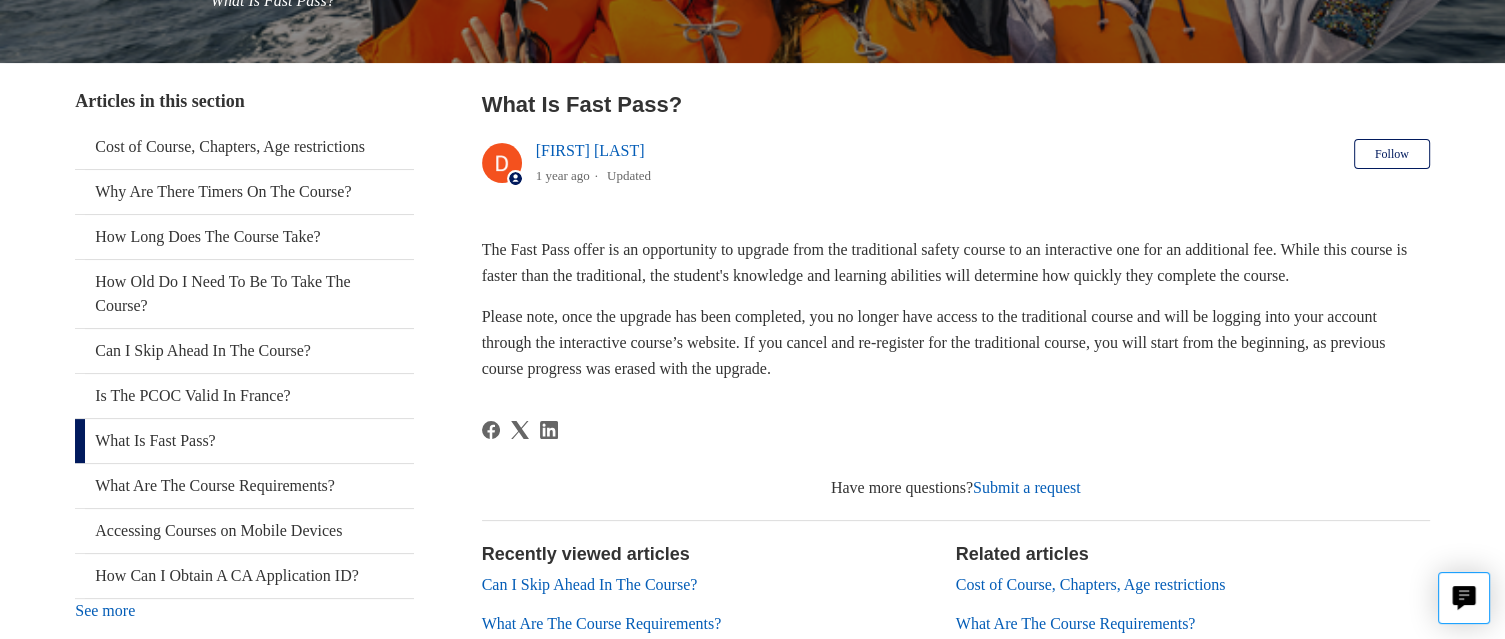 scroll, scrollTop: 544, scrollLeft: 0, axis: vertical 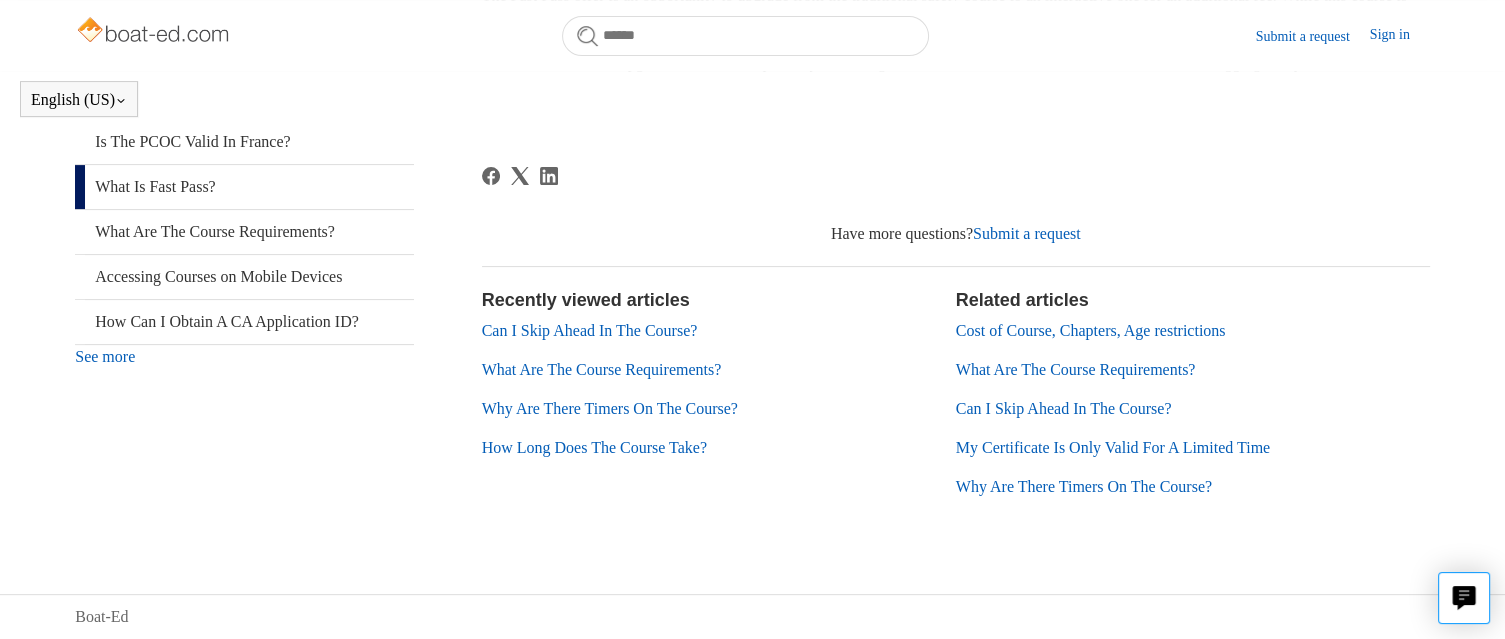 click on "See more" at bounding box center [105, 356] 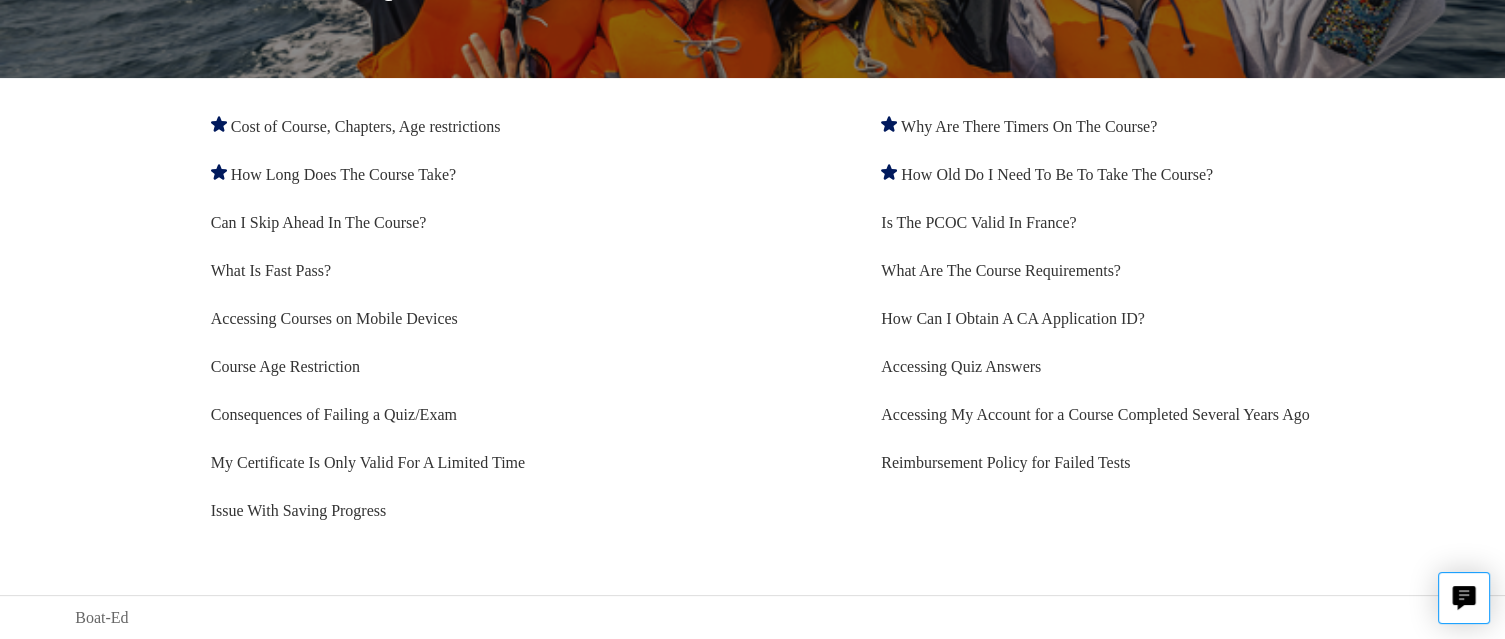 scroll, scrollTop: 304, scrollLeft: 0, axis: vertical 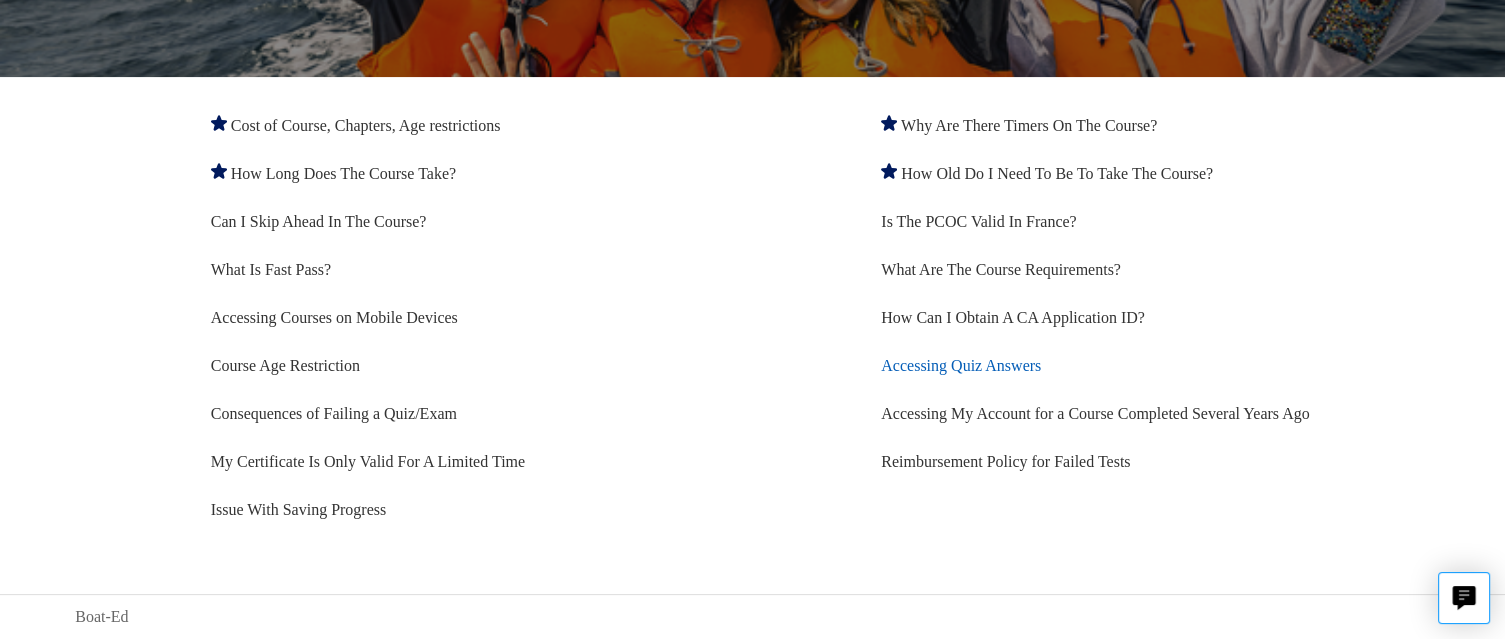 click on "Accessing Quiz Answers" at bounding box center (961, 365) 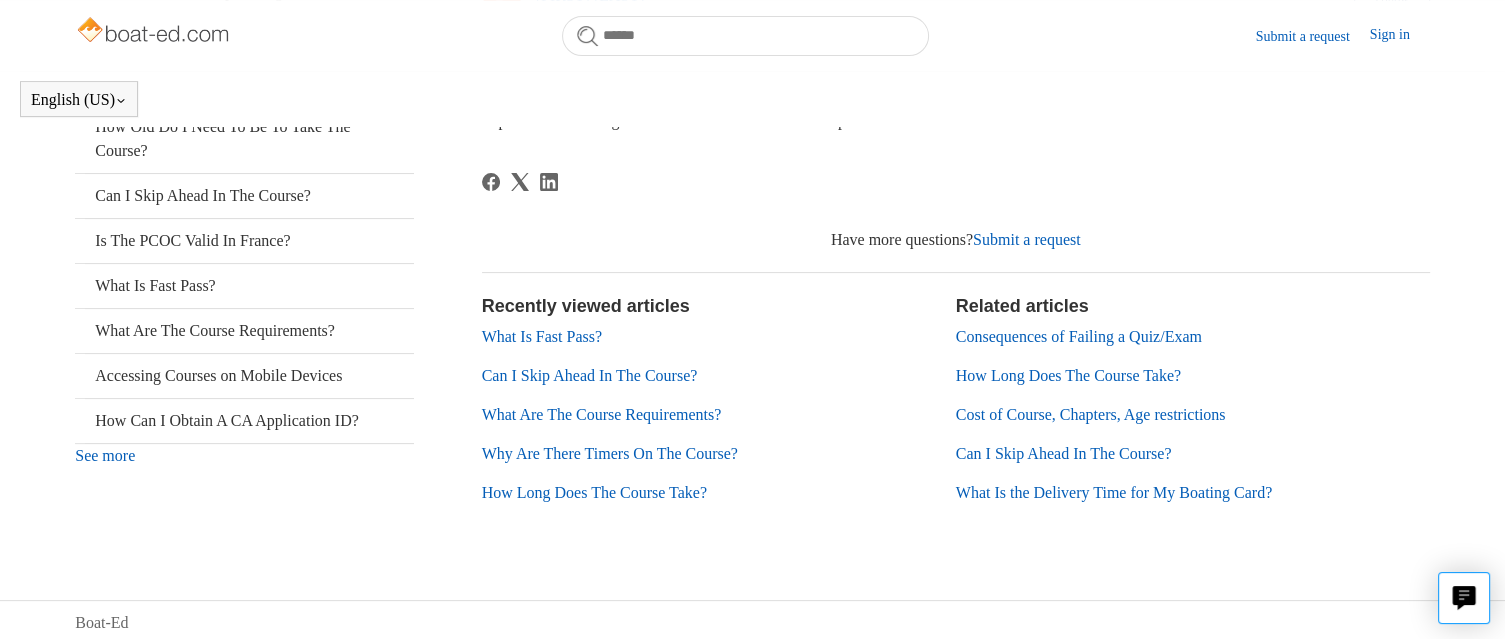 scroll, scrollTop: 424, scrollLeft: 0, axis: vertical 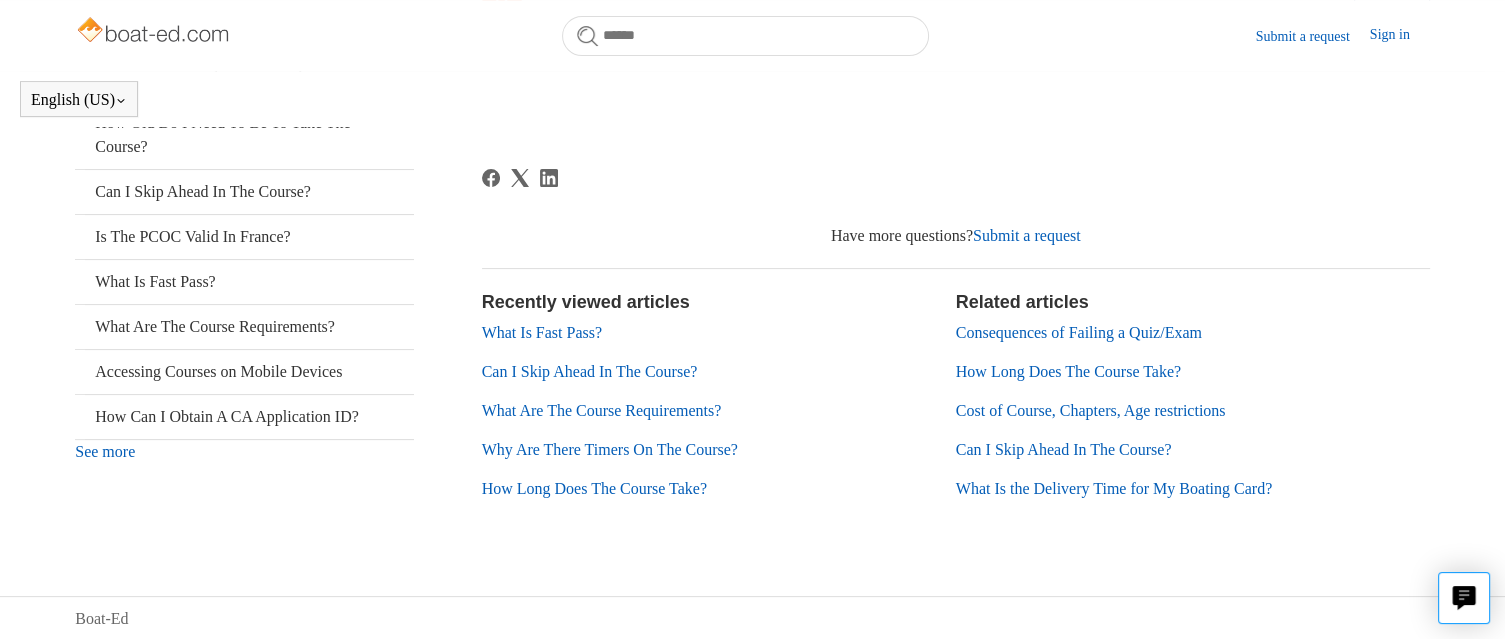 click on "Submit a request" at bounding box center [1027, 235] 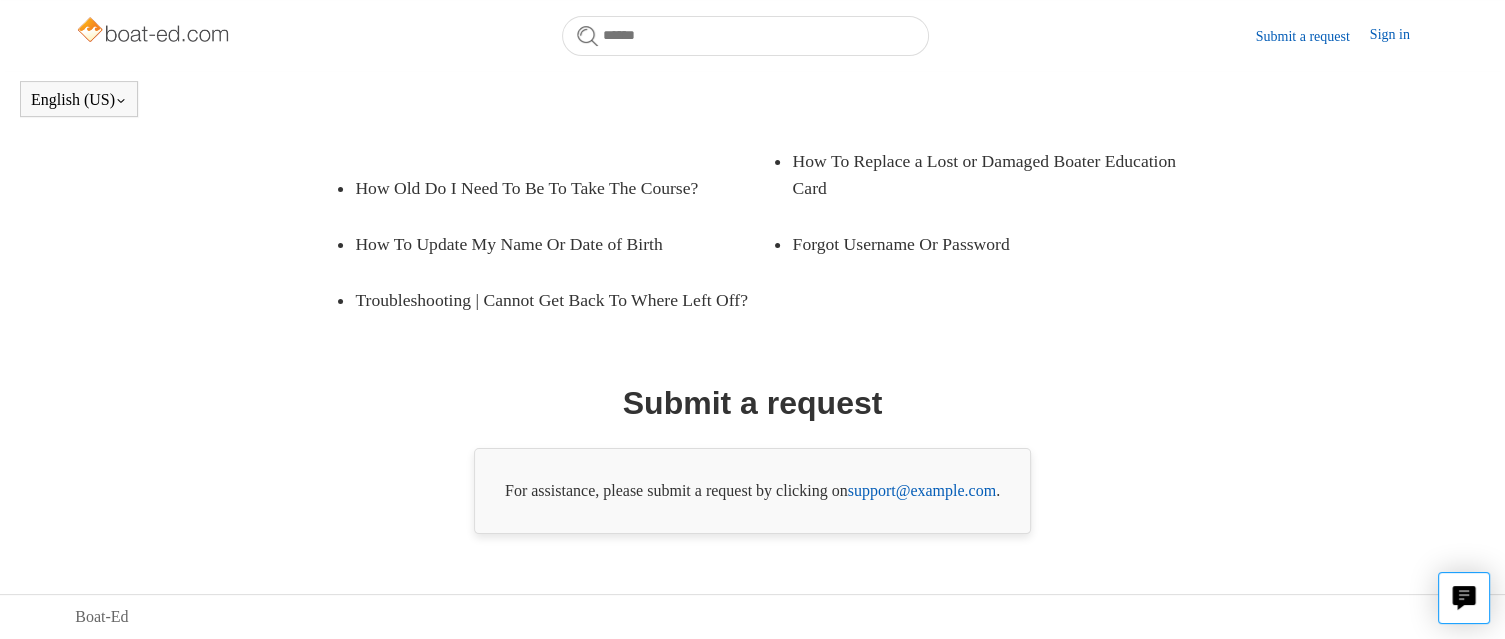 scroll, scrollTop: 312, scrollLeft: 0, axis: vertical 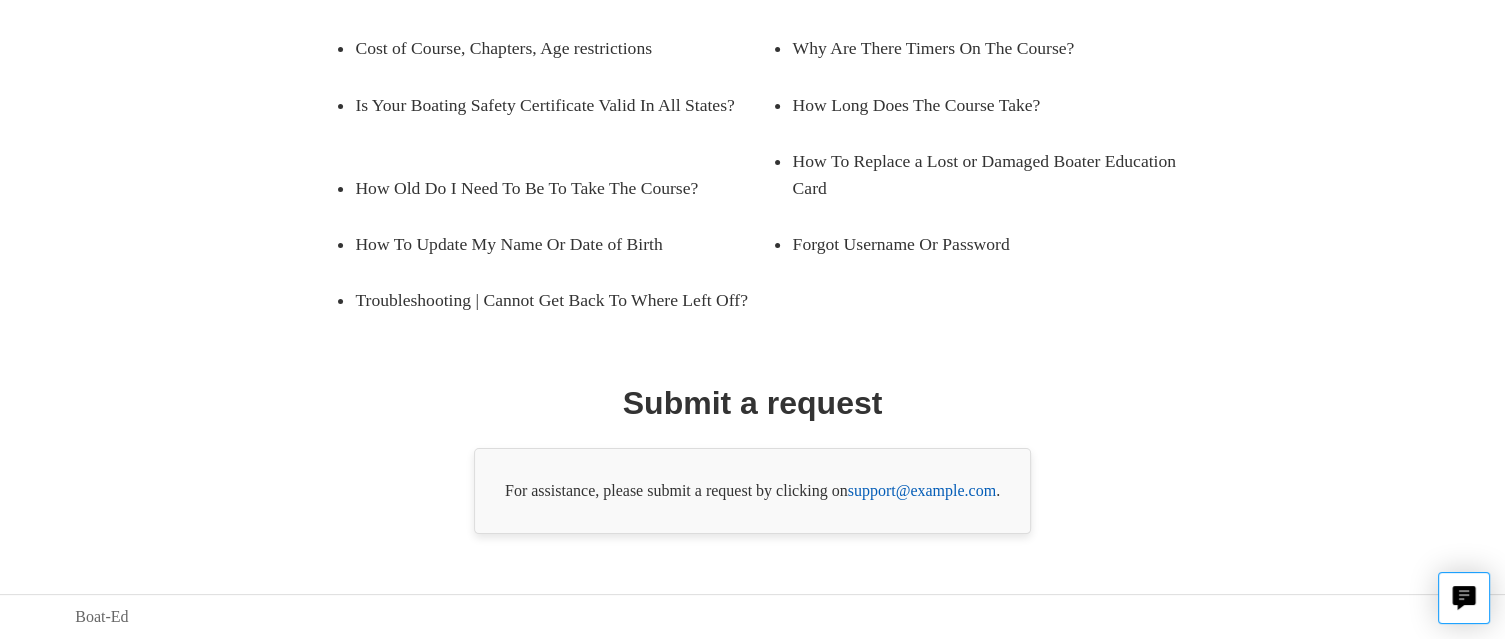 click on "support@example.com" at bounding box center (922, 490) 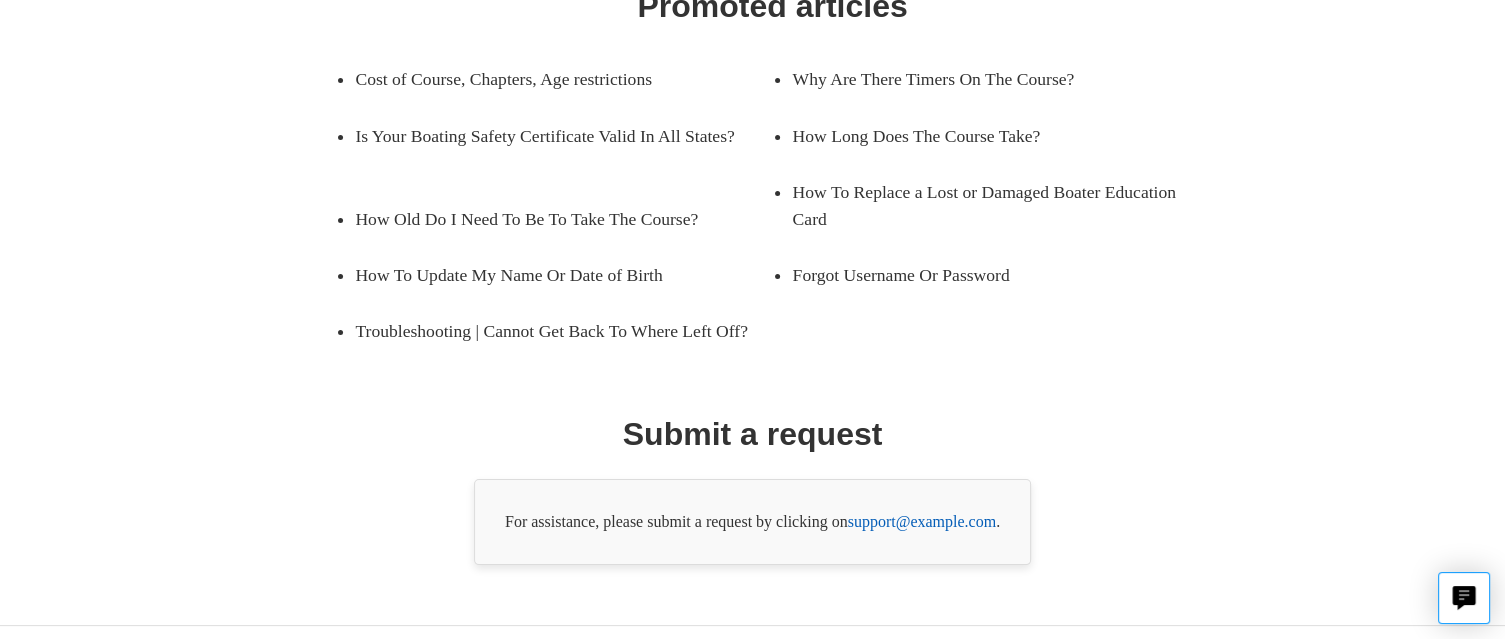 click on "Promoted articles
Cost of Course, Chapters, Age restrictions
Why Are There Timers On The Course?
Is Your Boating Safety Certificate Valid In All States?
How Long Does The Course Take?
How Old Do I Need To Be To Take The Course?
How To Replace a Lost or Damaged Boater Education Card
How To Update My Name Or Date of Birth
Forgot Username Or Password
Troubleshooting | Cannot Get Back To Where Left Off?" at bounding box center [752, 273] 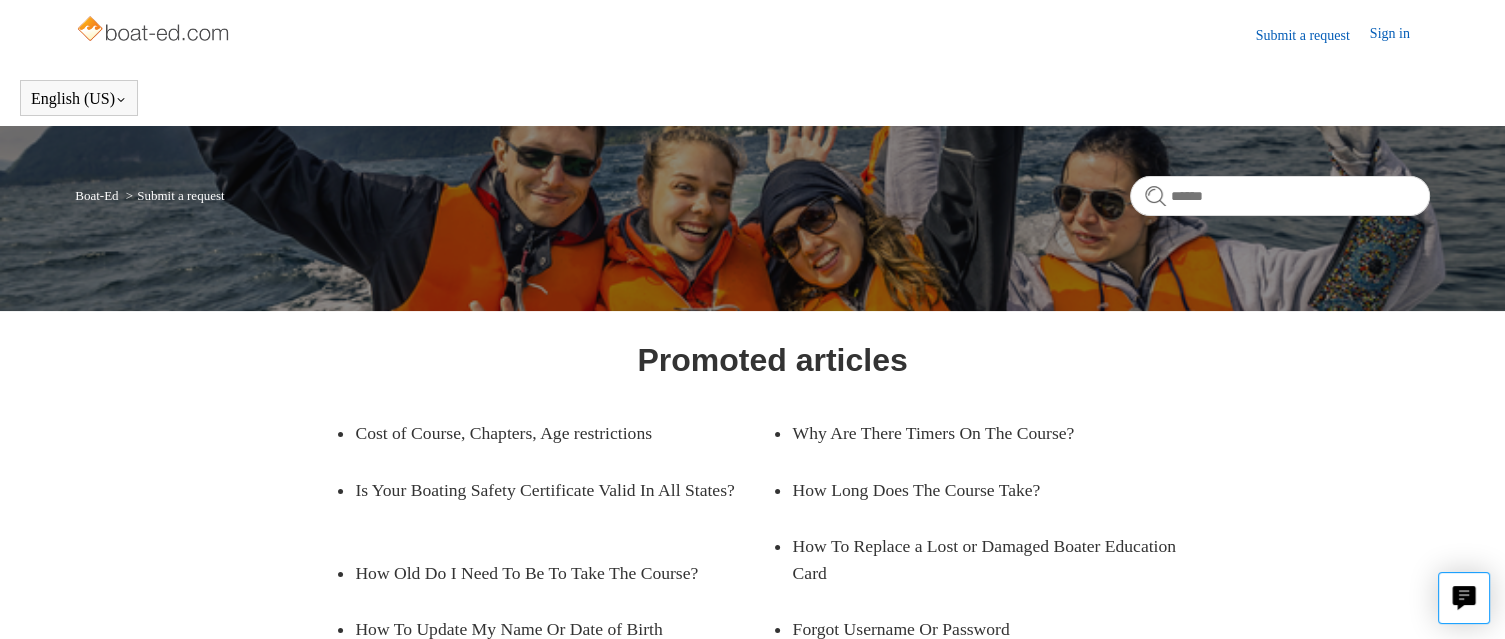 scroll, scrollTop: 0, scrollLeft: 0, axis: both 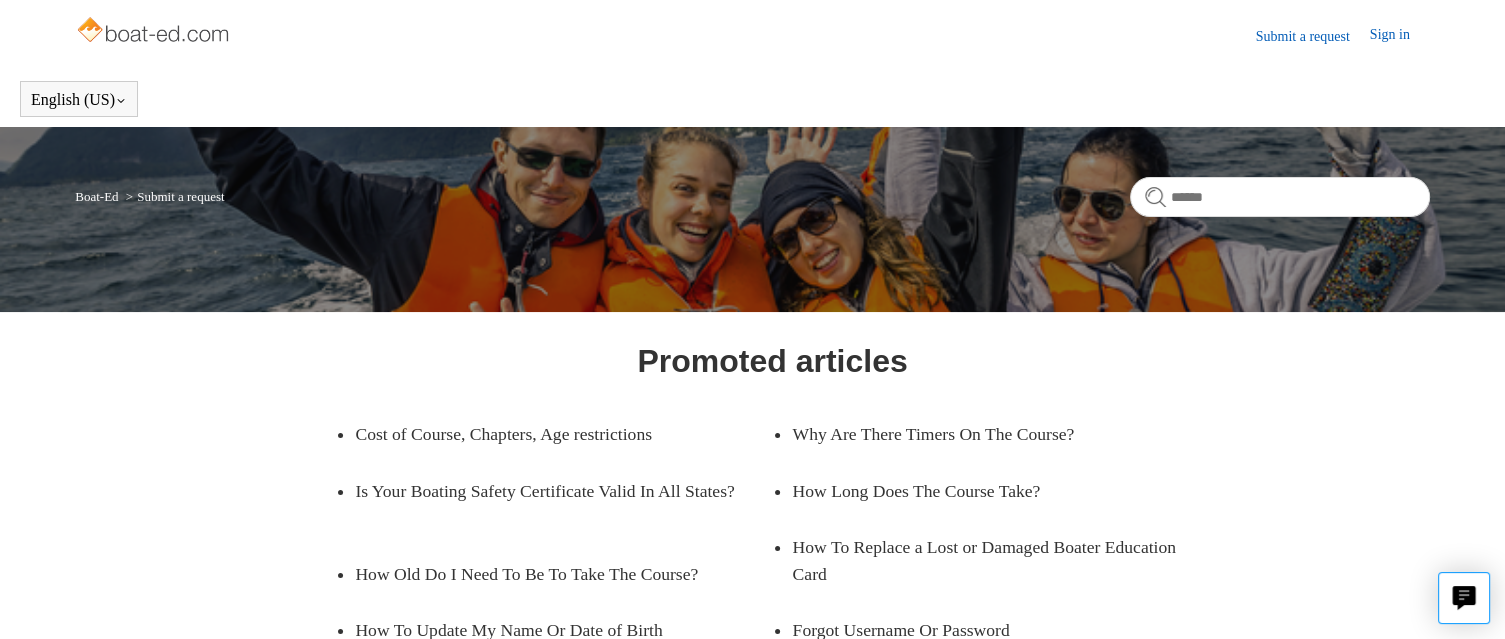 click on "Submit a request" at bounding box center [1313, 36] 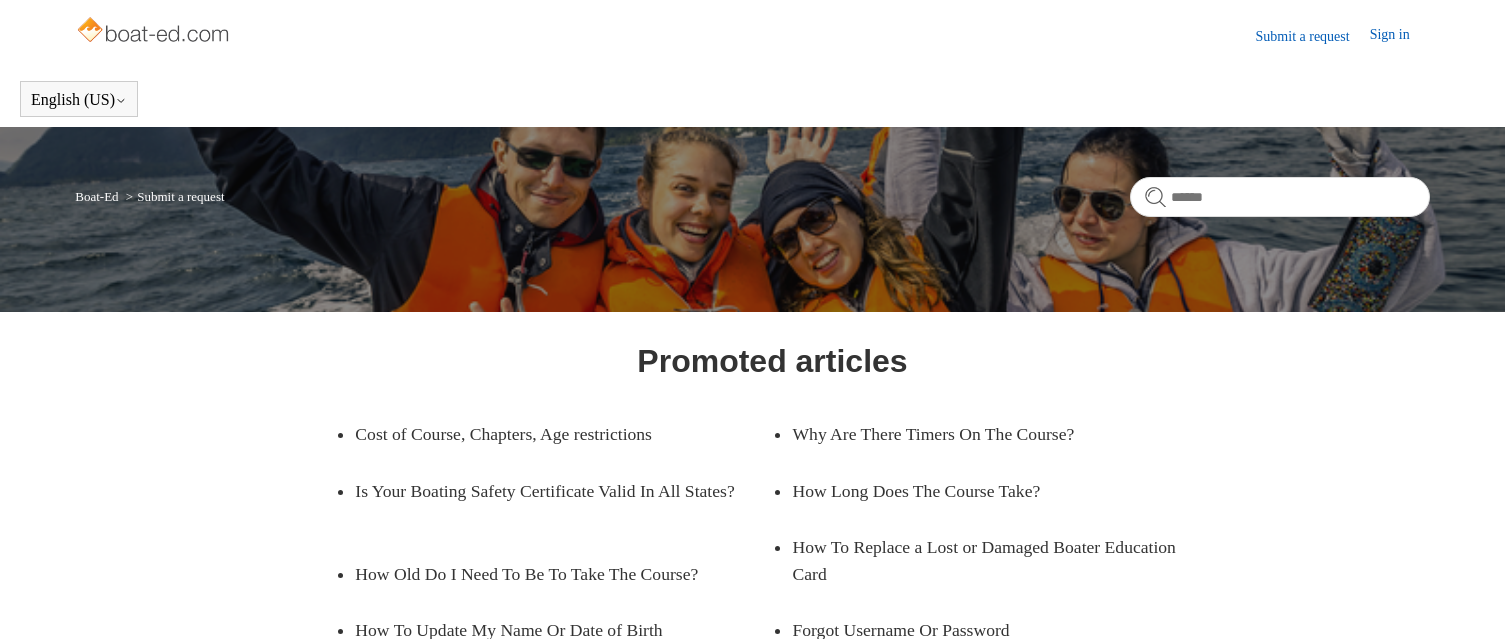 scroll, scrollTop: 0, scrollLeft: 0, axis: both 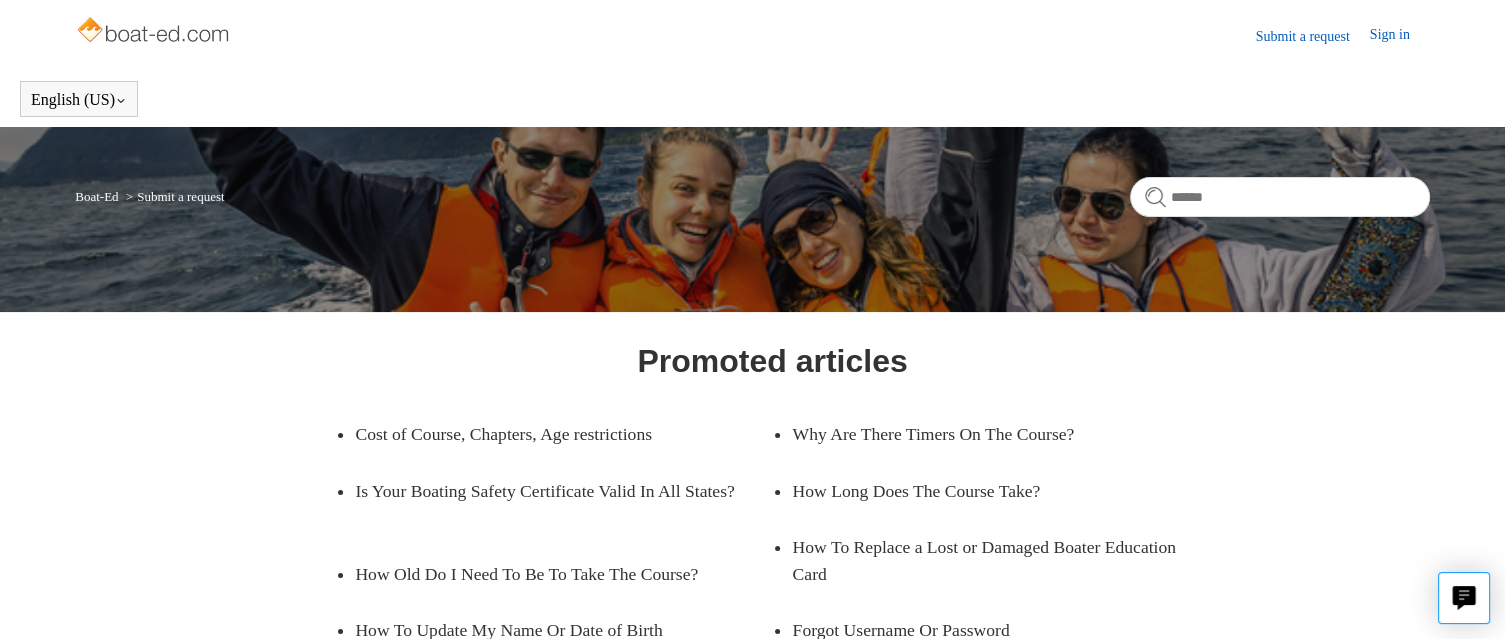 click on "Submit a request" at bounding box center [1313, 36] 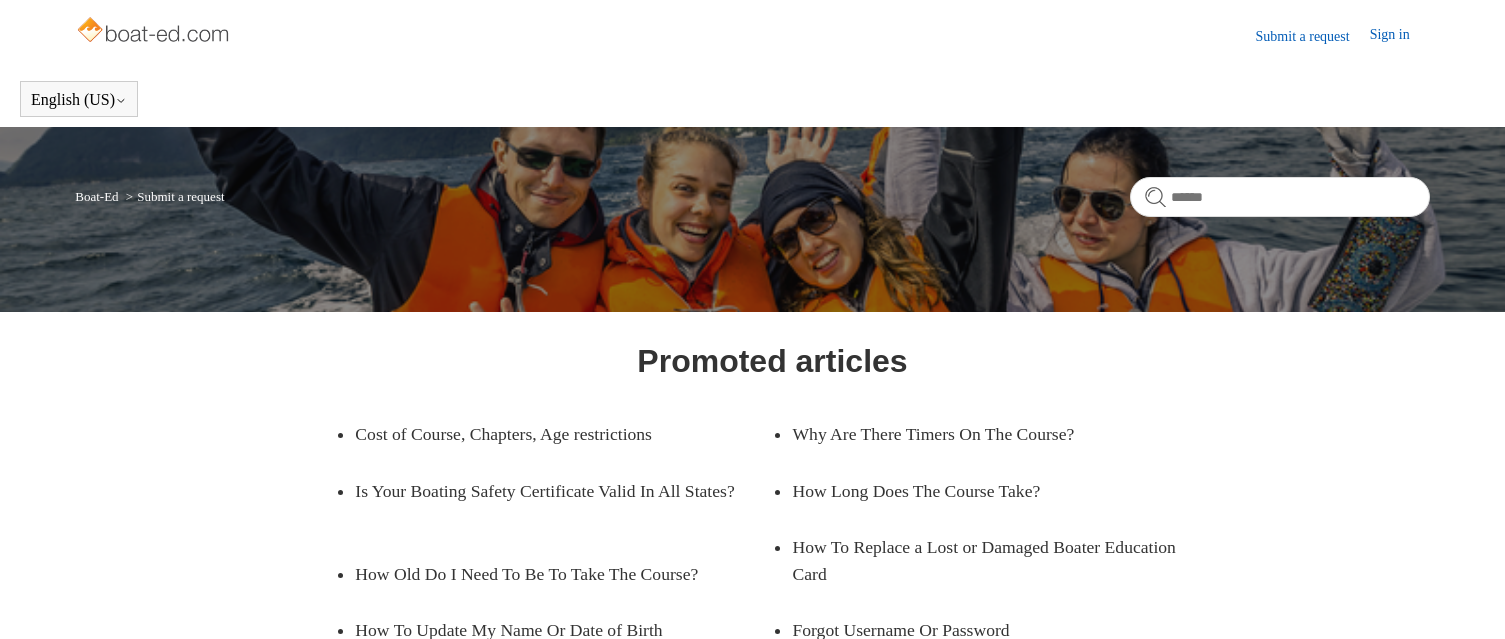 scroll, scrollTop: 0, scrollLeft: 0, axis: both 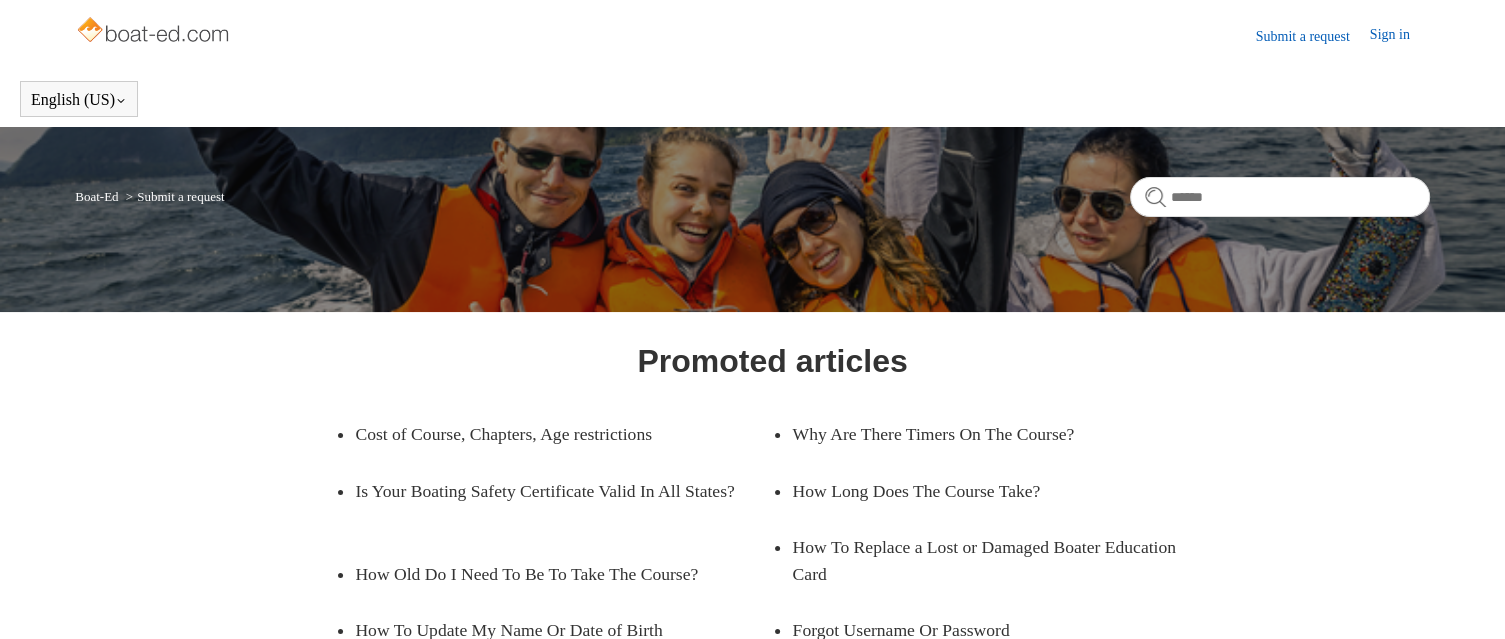 click on "Submit a request" at bounding box center [1313, 36] 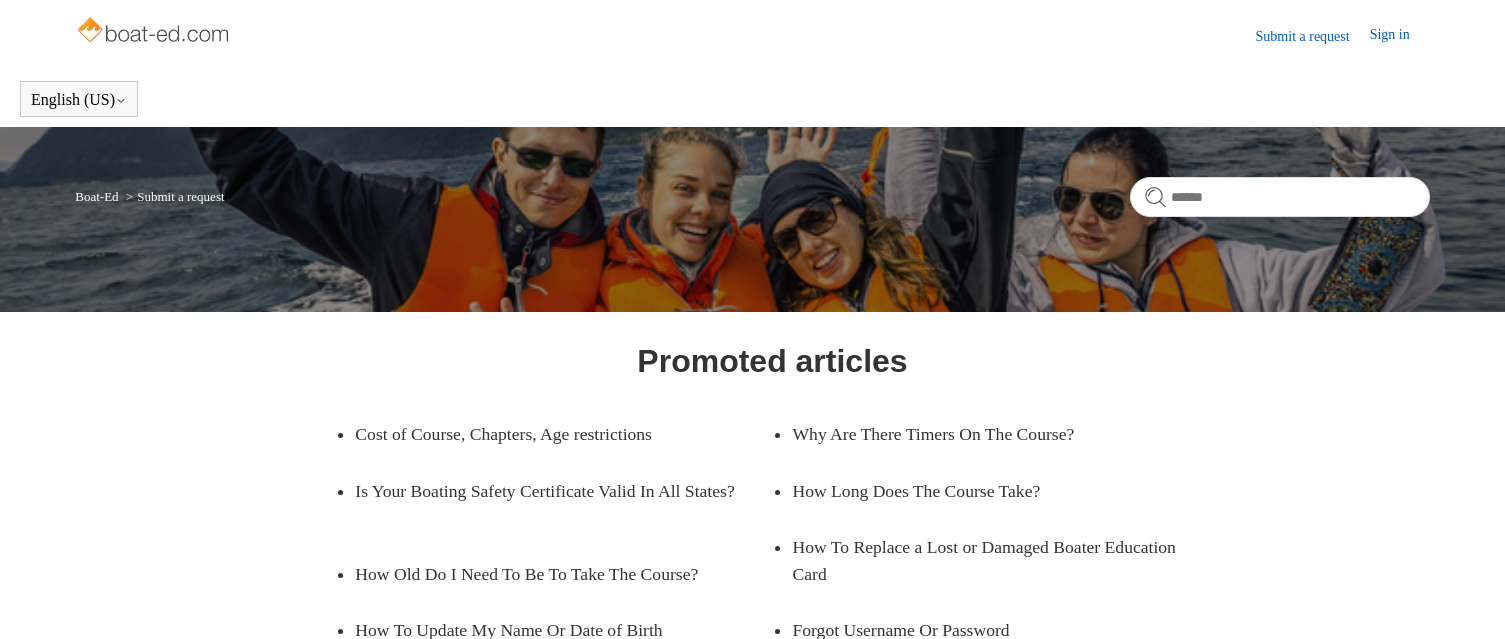 scroll, scrollTop: 0, scrollLeft: 0, axis: both 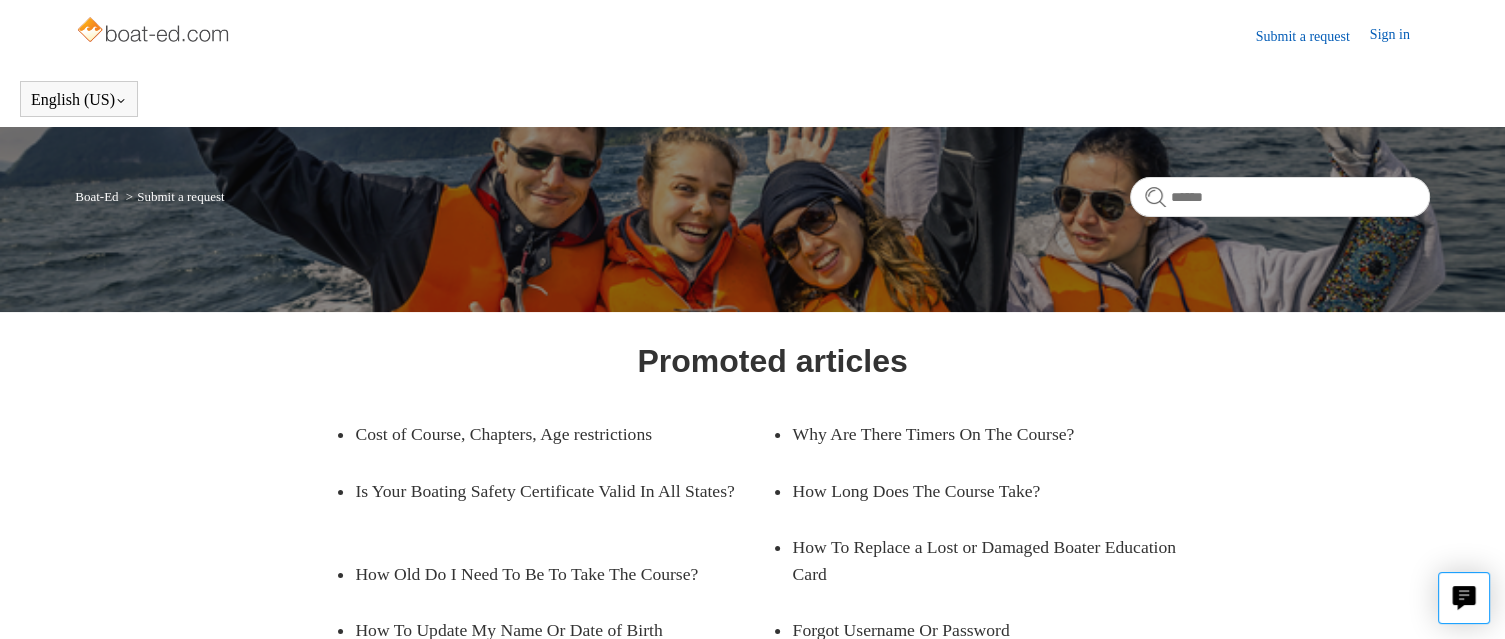 drag, startPoint x: 0, startPoint y: 0, endPoint x: 1287, endPoint y: 38, distance: 1287.5609 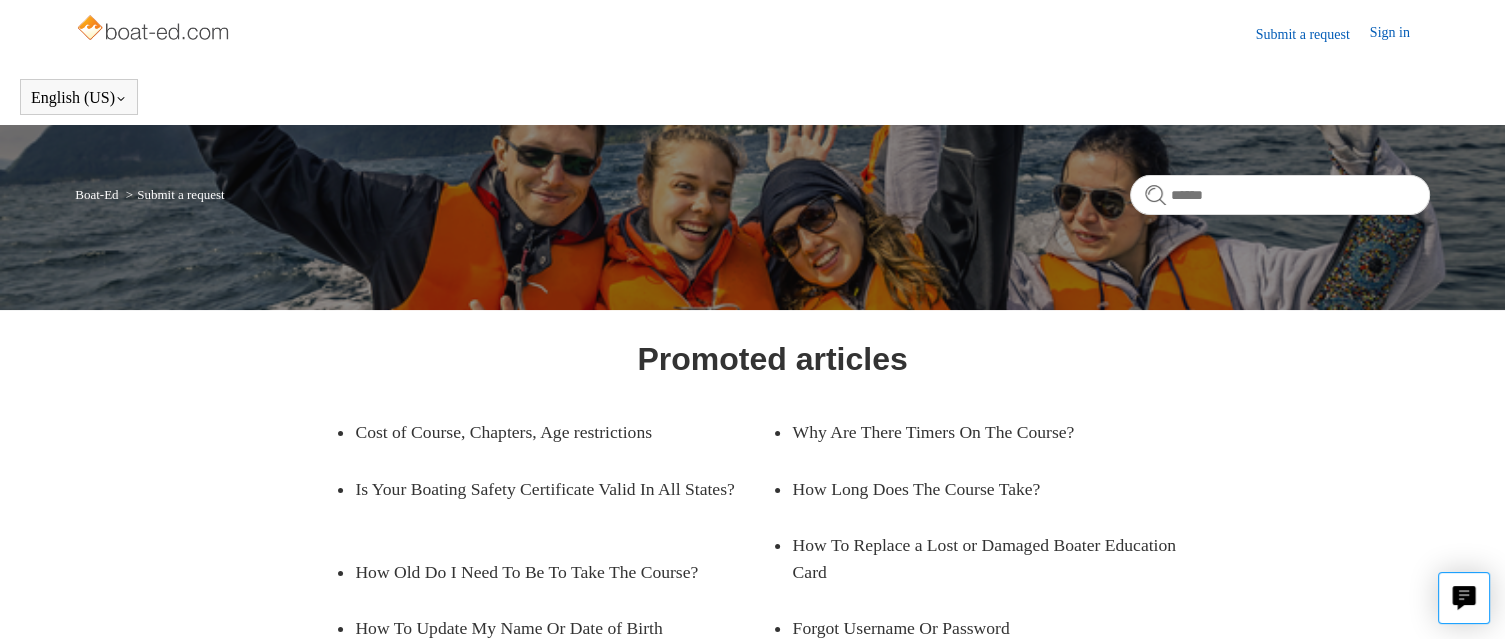 scroll, scrollTop: 0, scrollLeft: 0, axis: both 